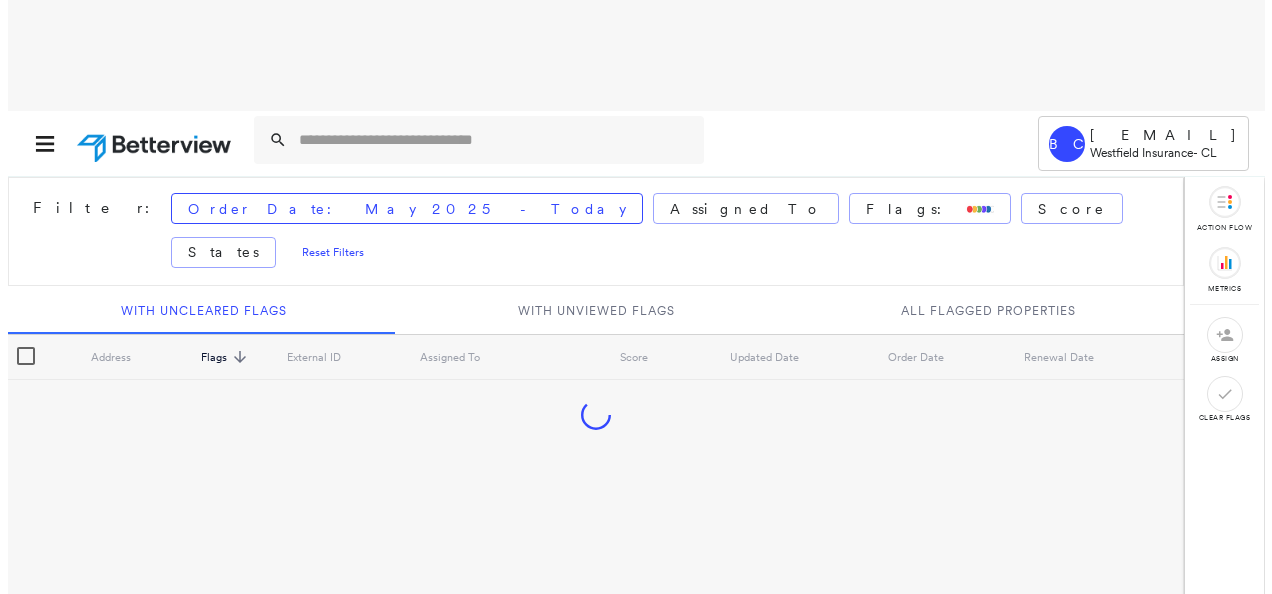scroll, scrollTop: 0, scrollLeft: 0, axis: both 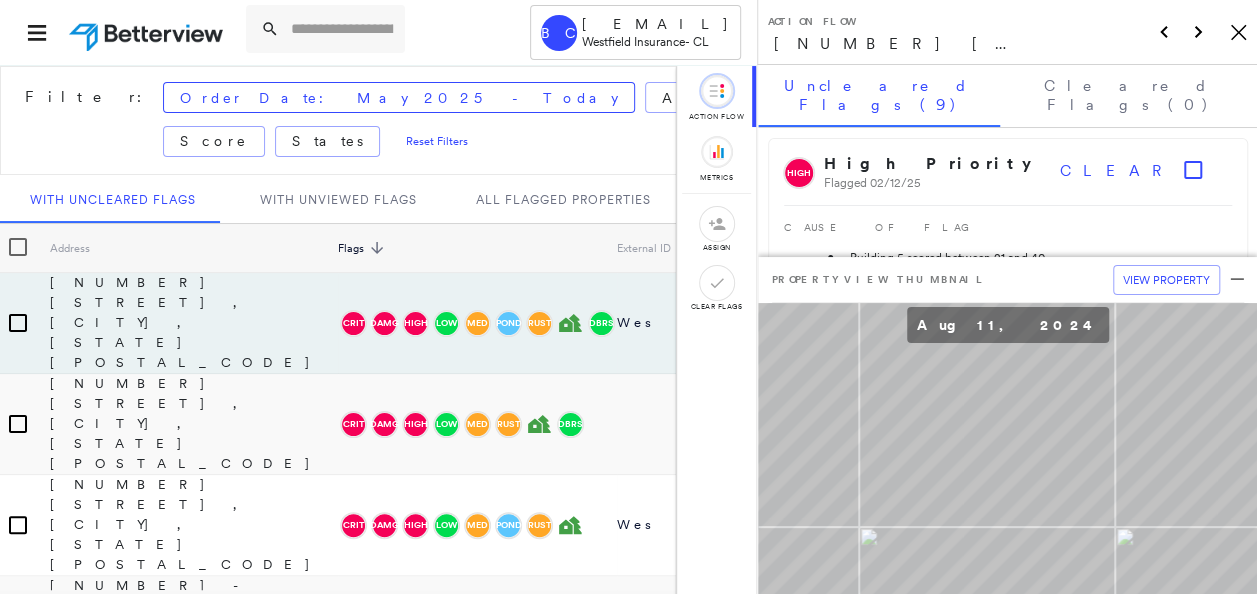 click 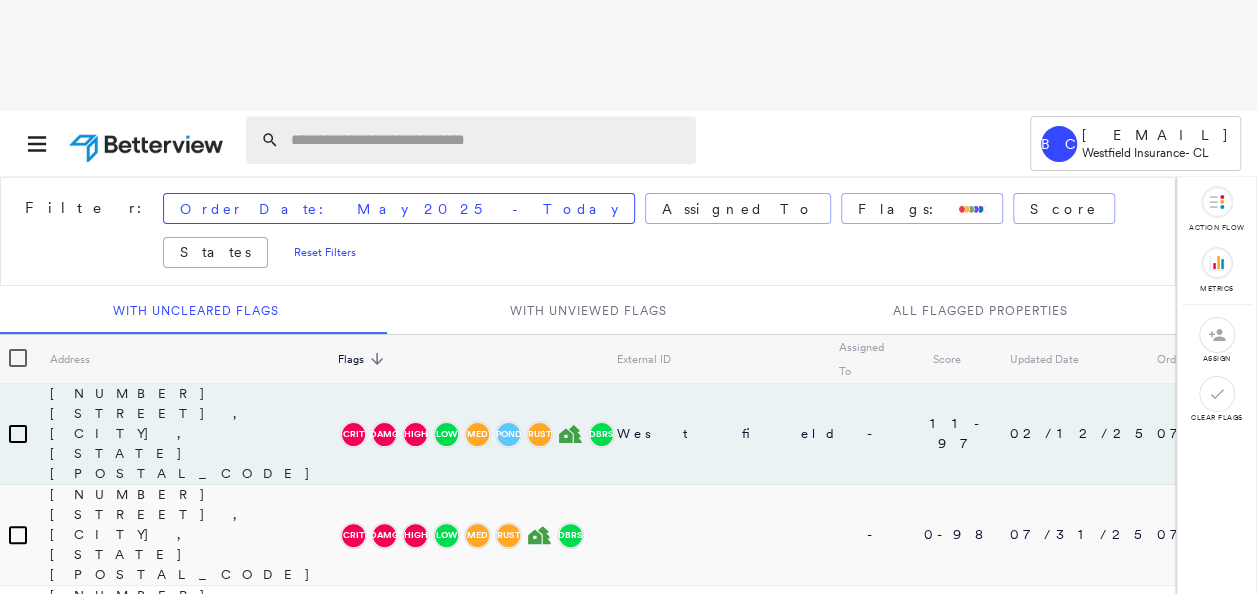 click at bounding box center [487, 140] 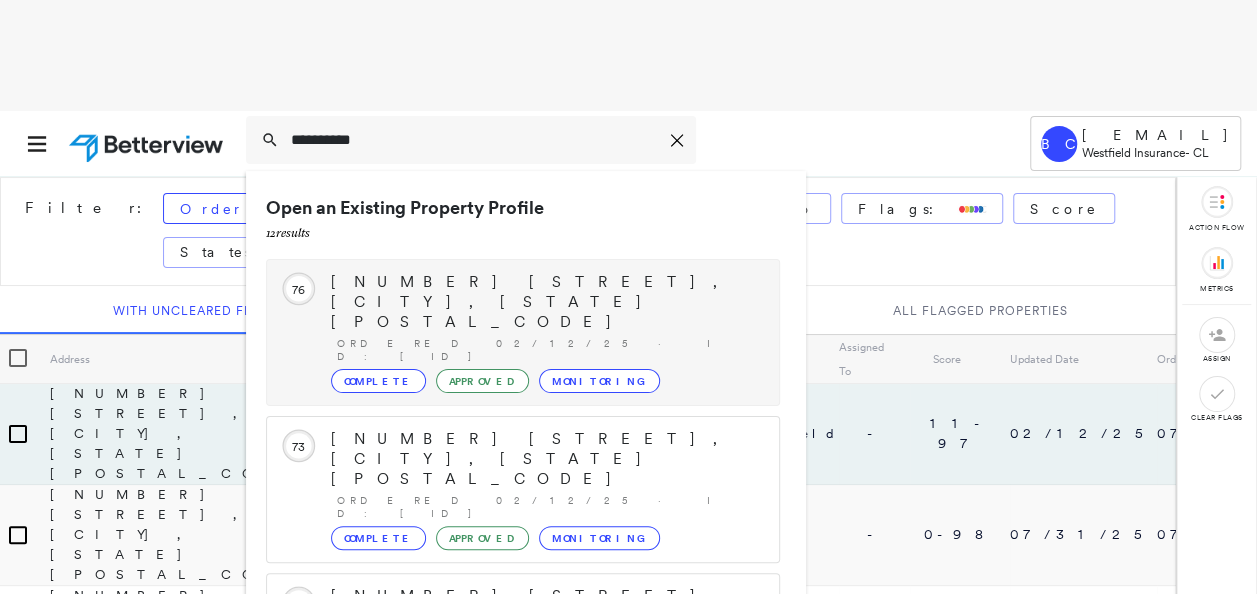 type on "**********" 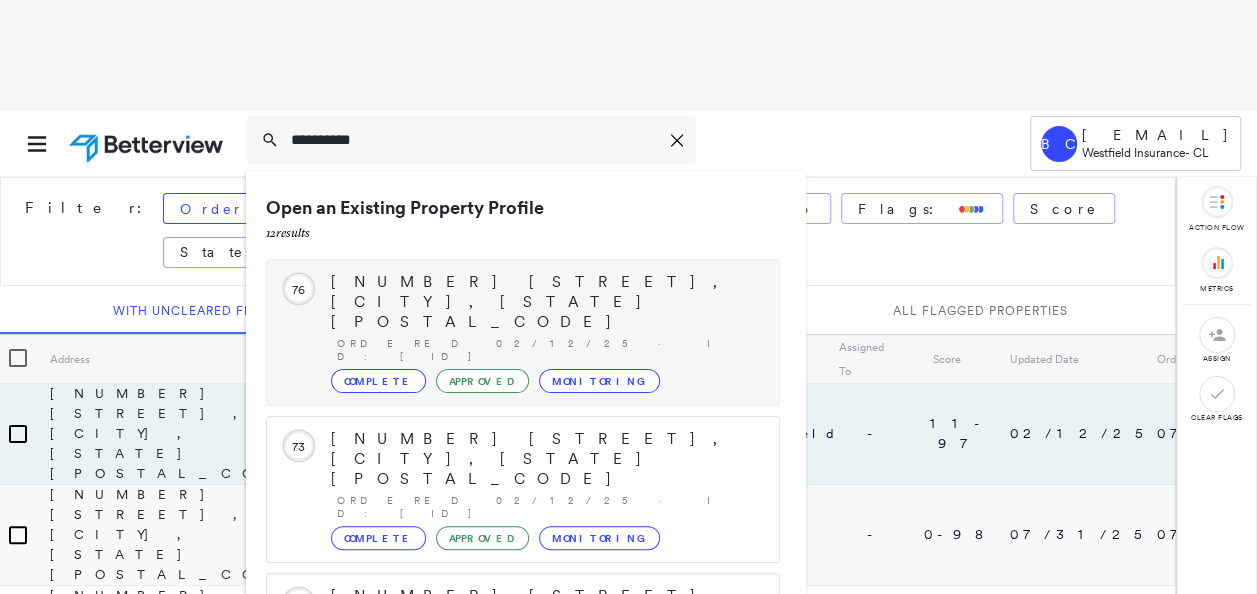 click on "[NUMBER] [STREET], [CITY], [STATE] [POSTAL_CODE]" at bounding box center [545, 302] 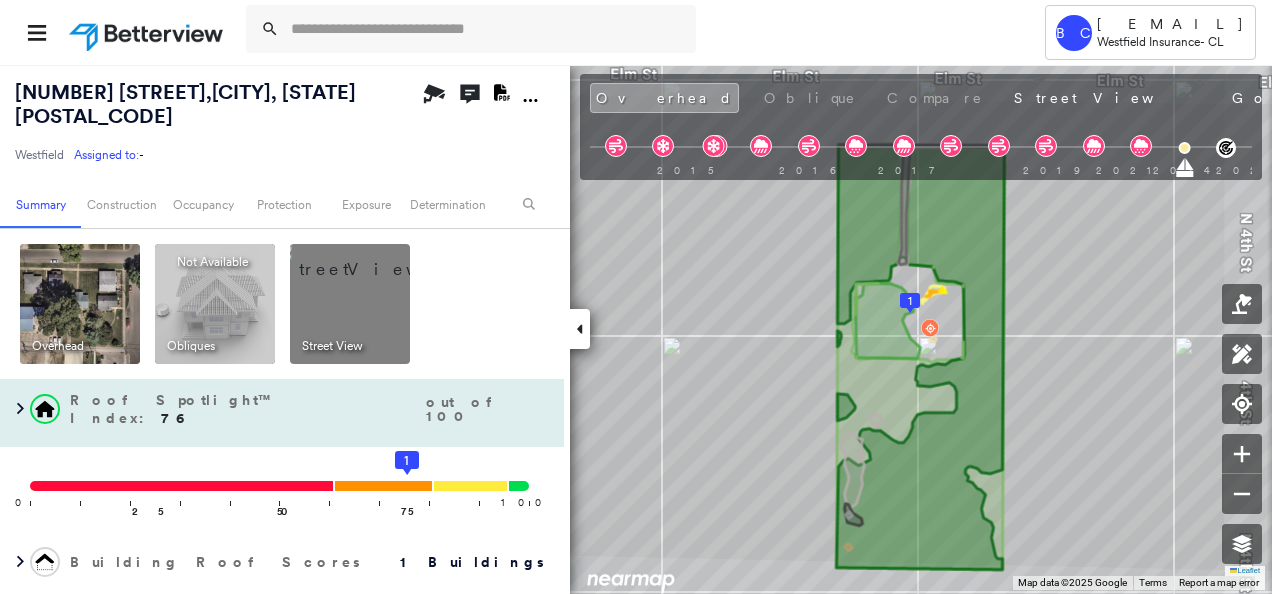 scroll, scrollTop: 100, scrollLeft: 0, axis: vertical 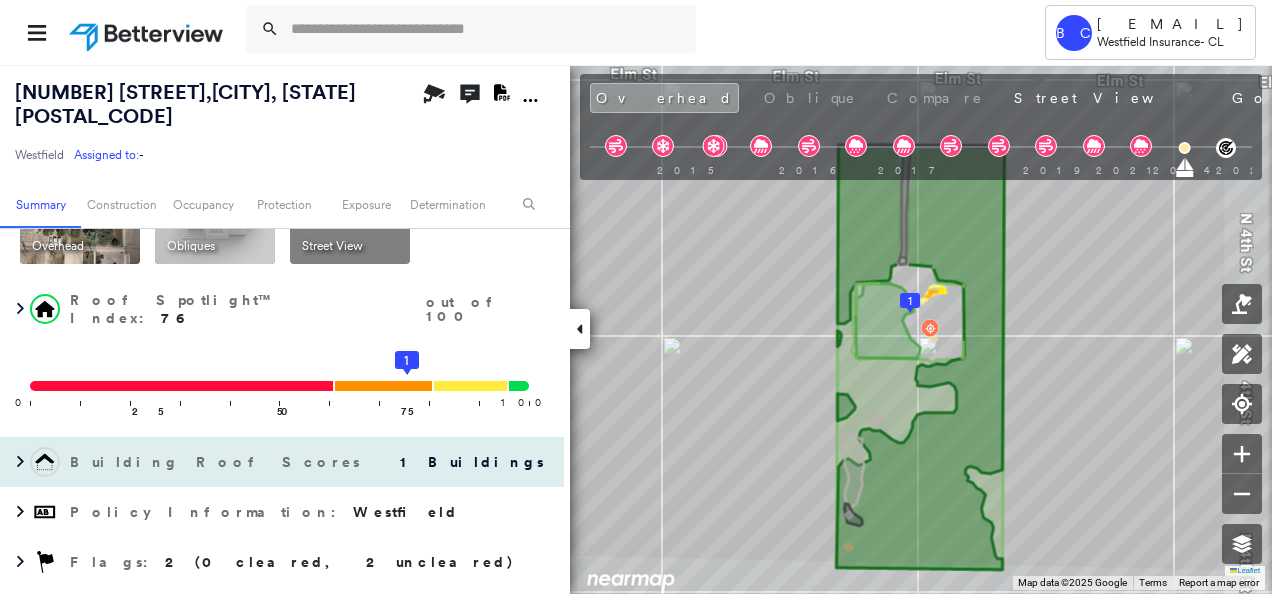 click 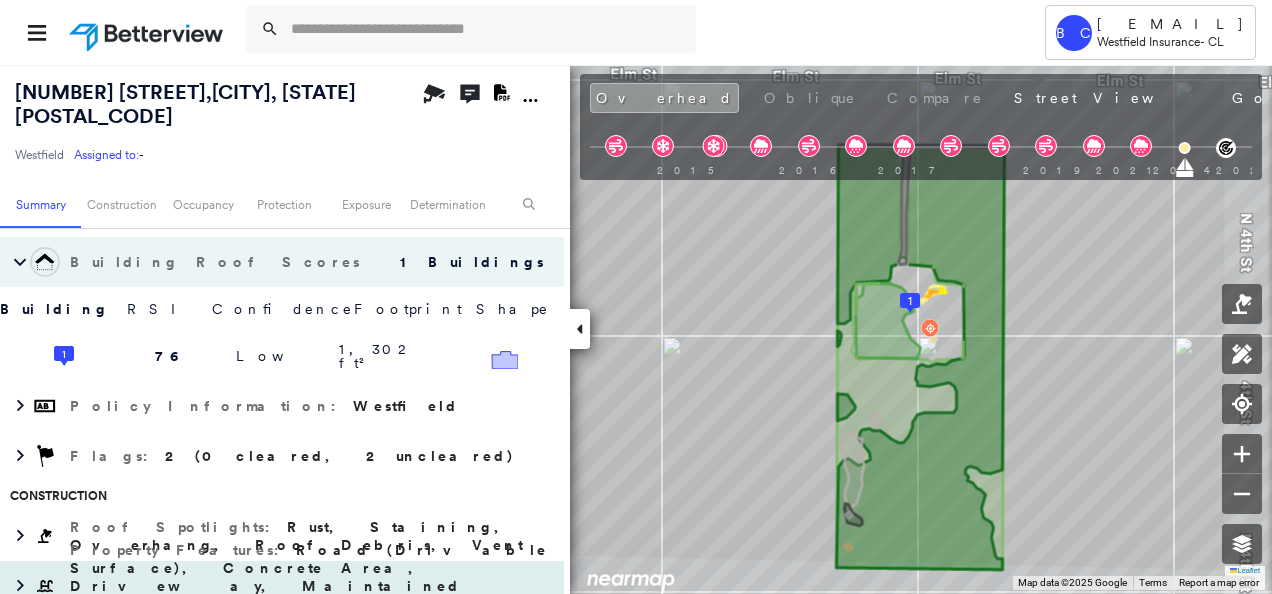 scroll, scrollTop: 0, scrollLeft: 0, axis: both 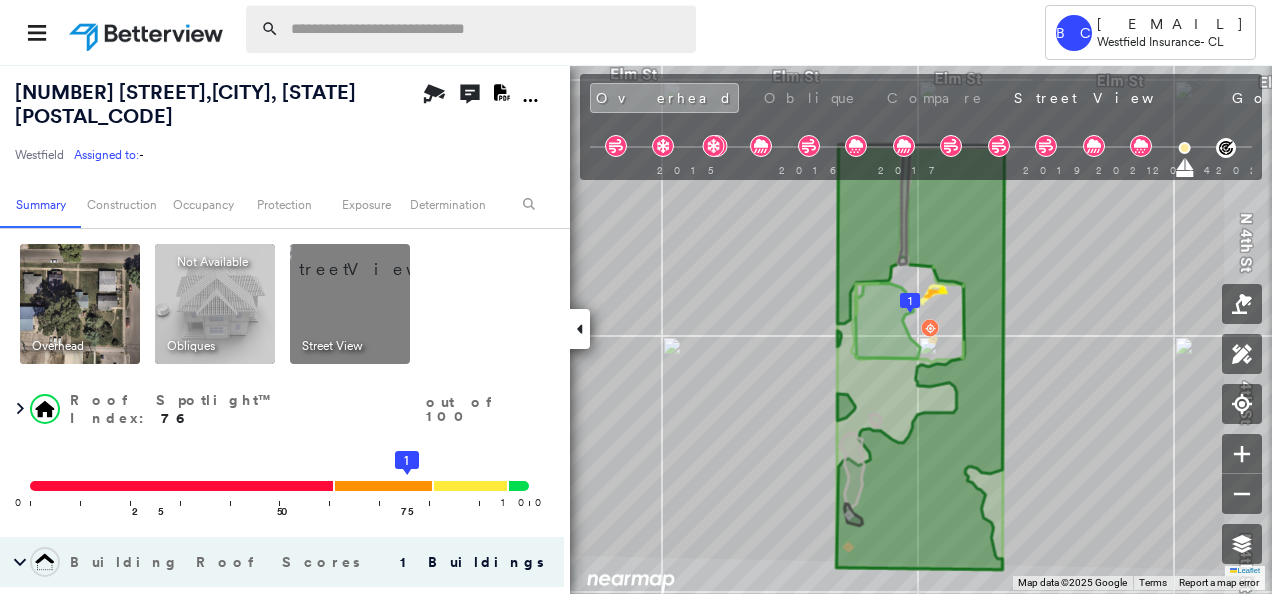 click at bounding box center (487, 29) 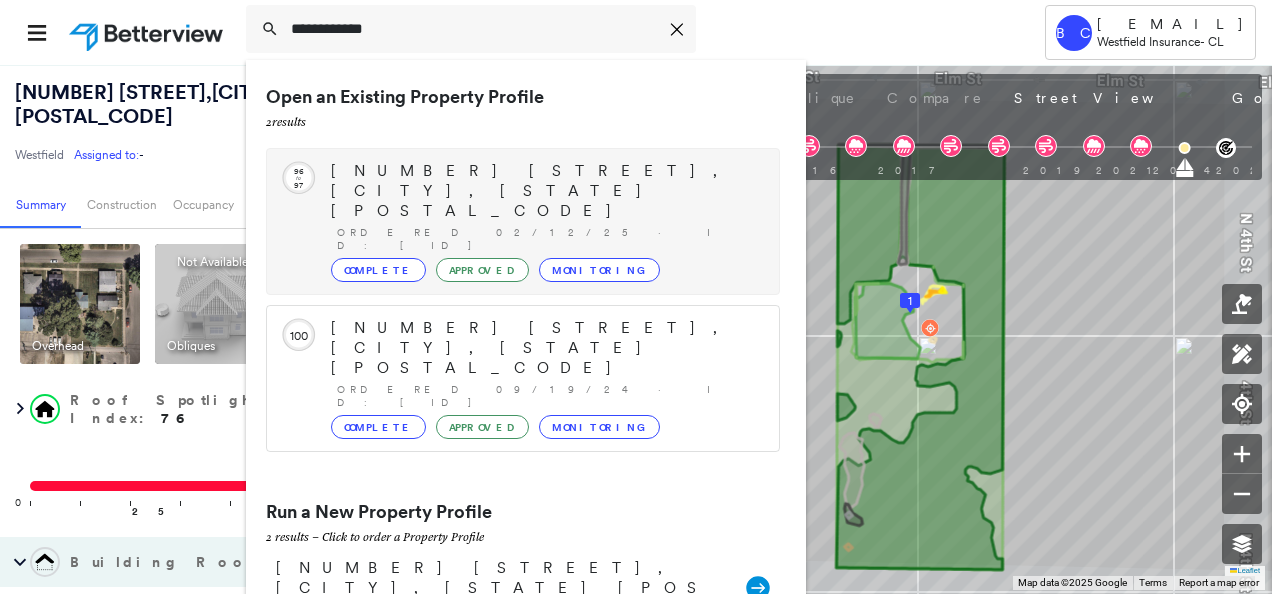 type on "**********" 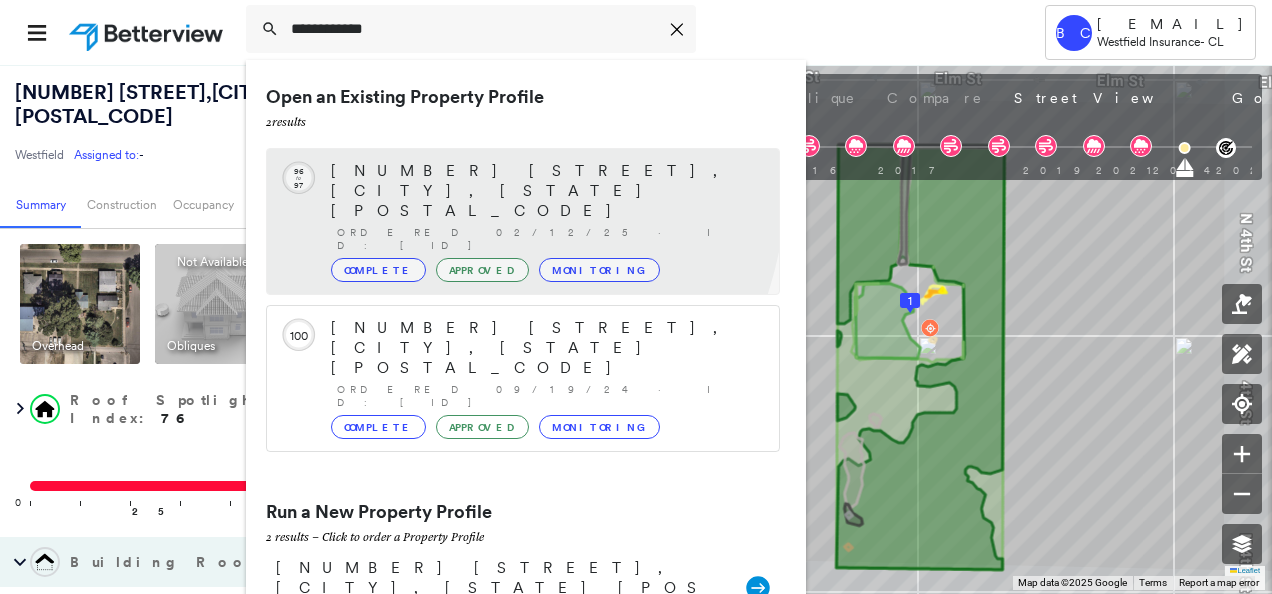 click on "[NUMBER] [STREET], [CITY], [STATE] [POSTAL_CODE]" at bounding box center [545, 191] 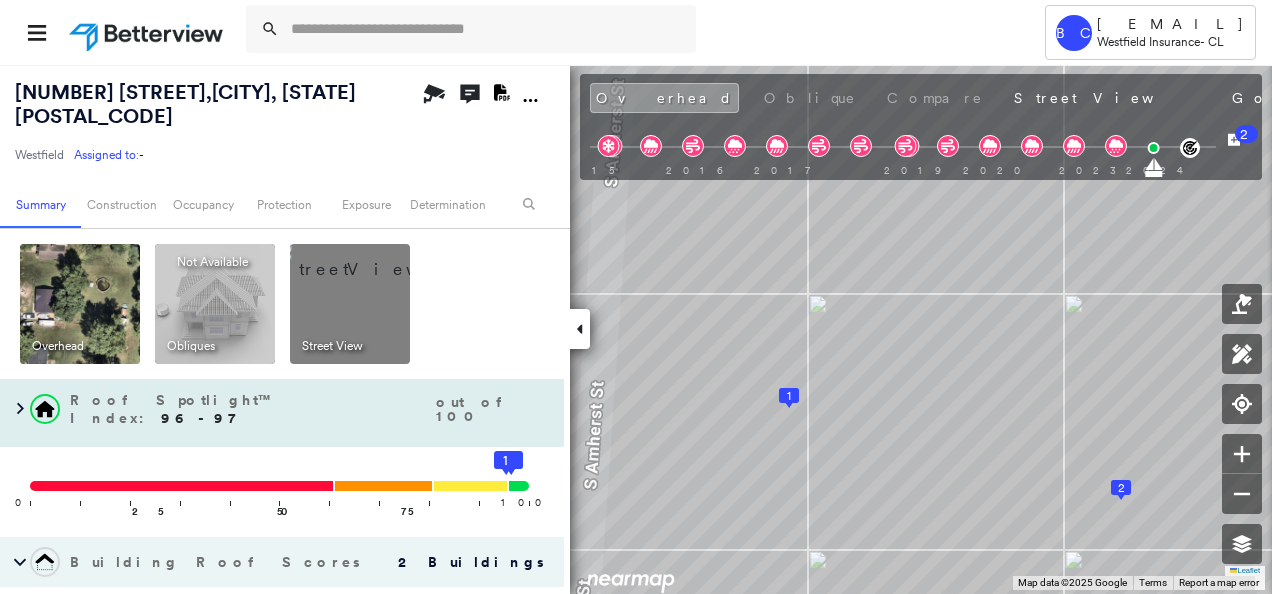 scroll, scrollTop: 300, scrollLeft: 0, axis: vertical 